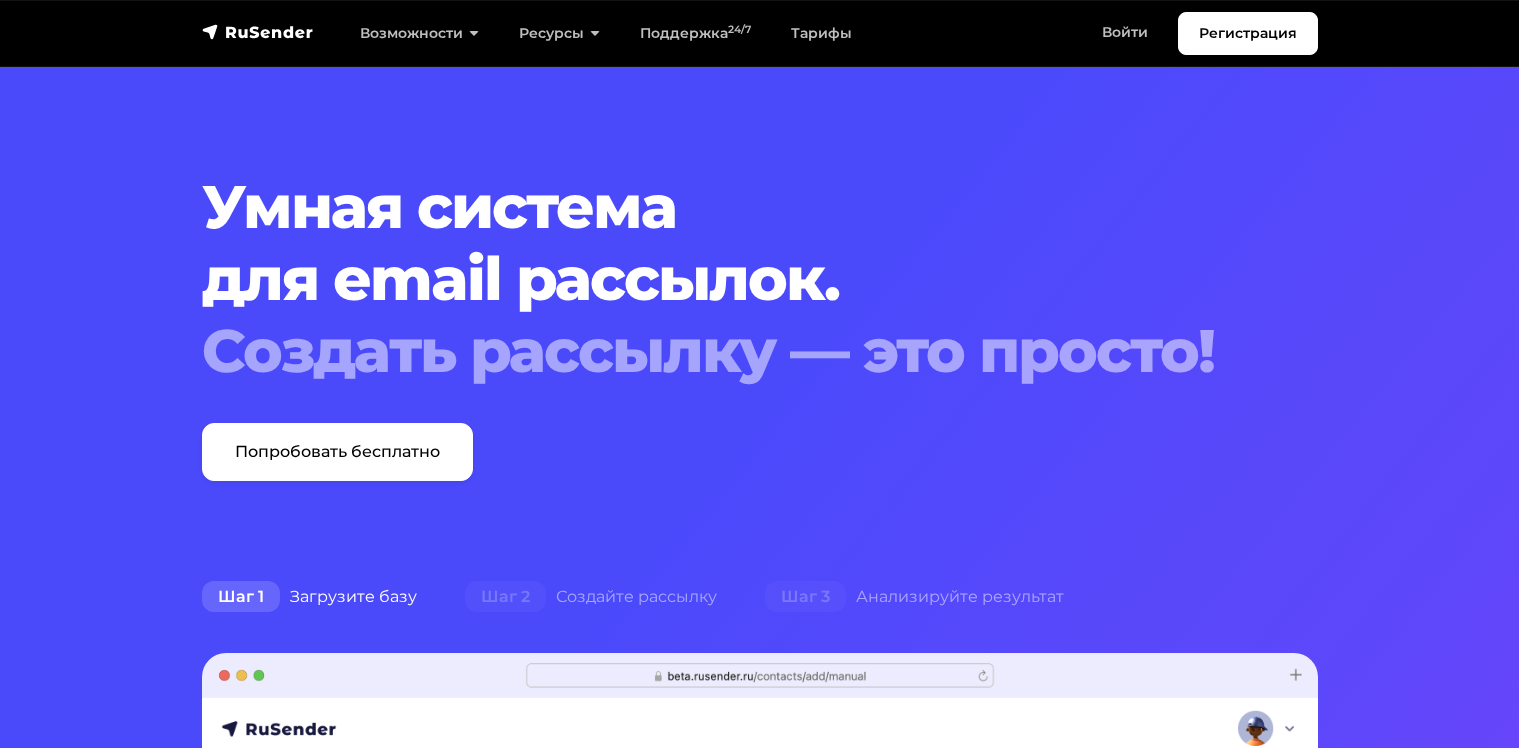 scroll, scrollTop: 0, scrollLeft: 0, axis: both 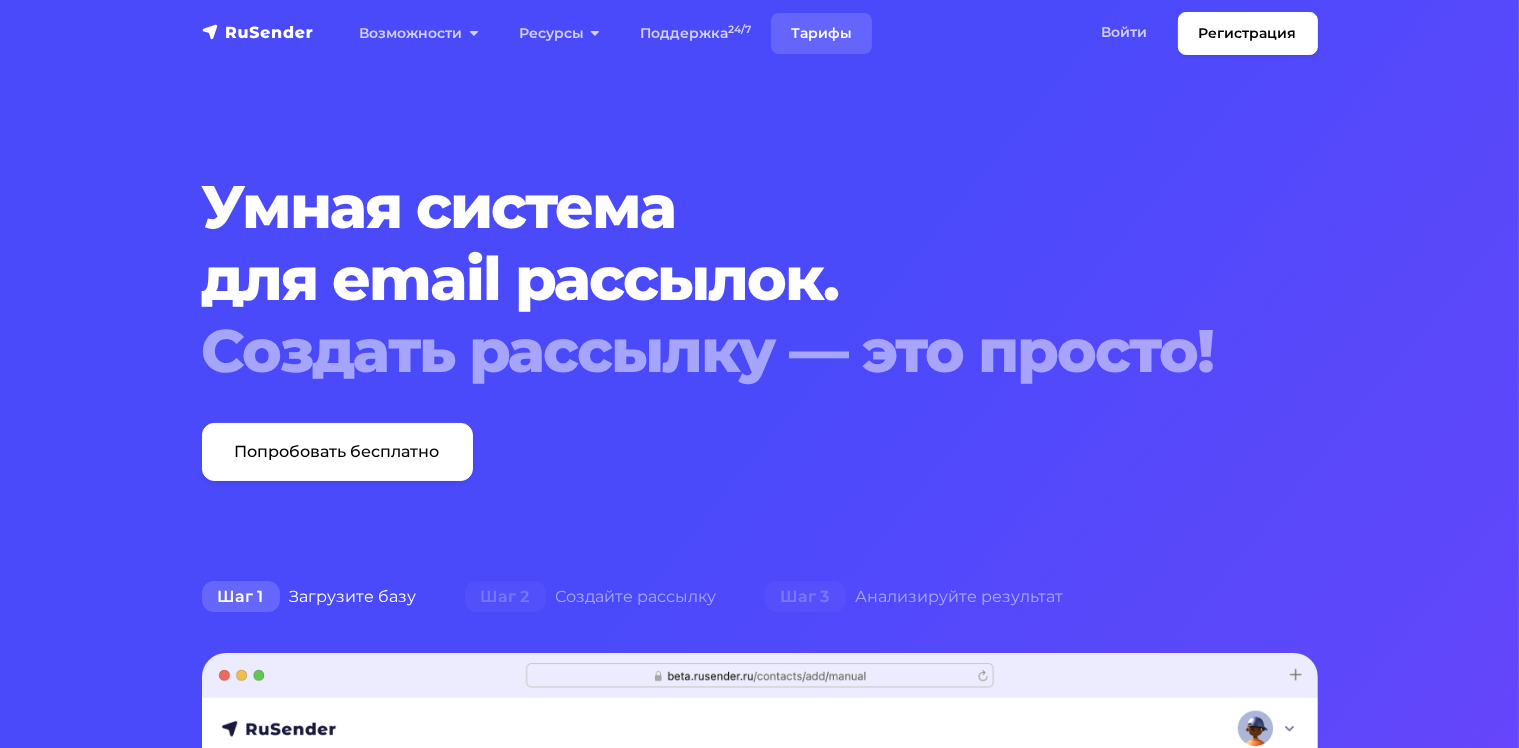 click on "Тарифы" at bounding box center (821, 33) 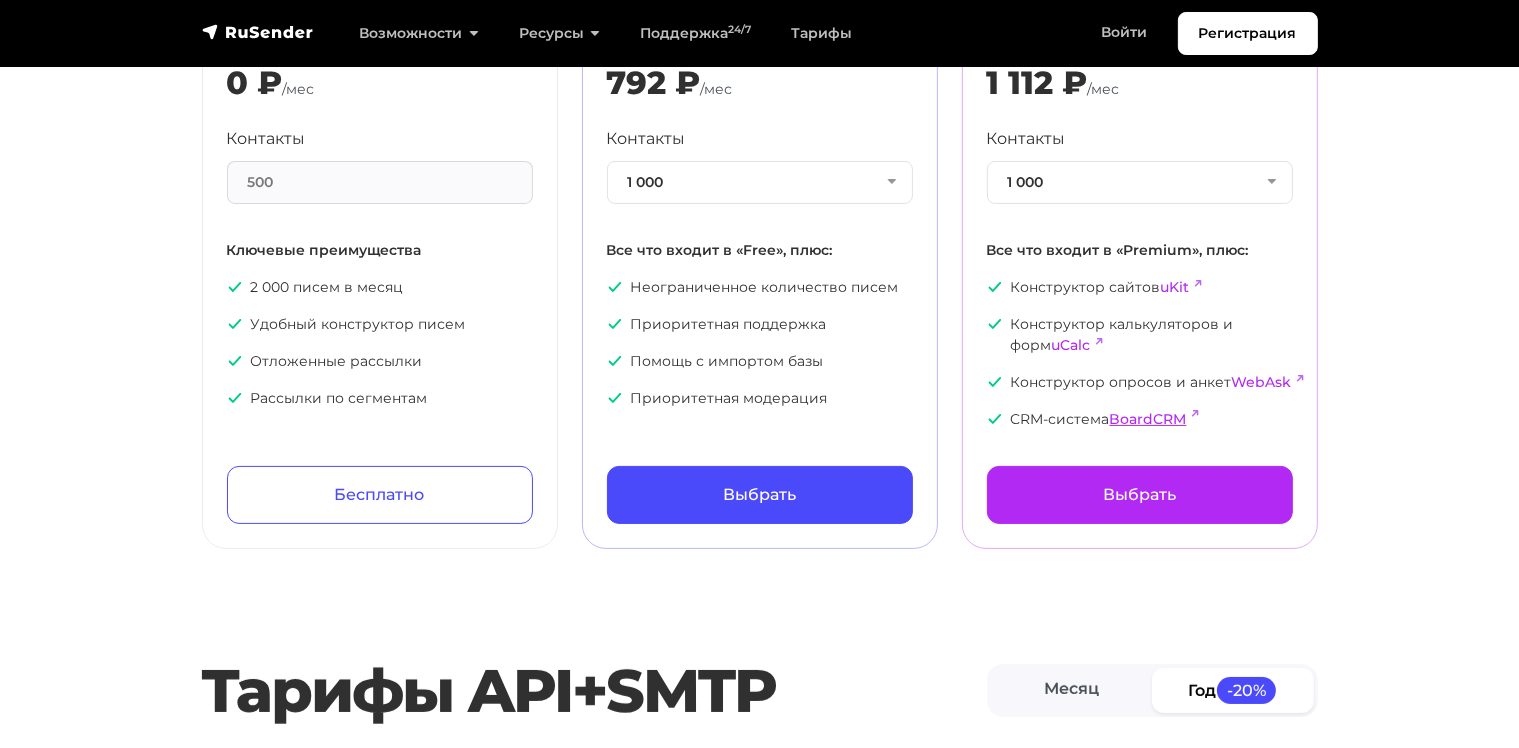scroll, scrollTop: 300, scrollLeft: 0, axis: vertical 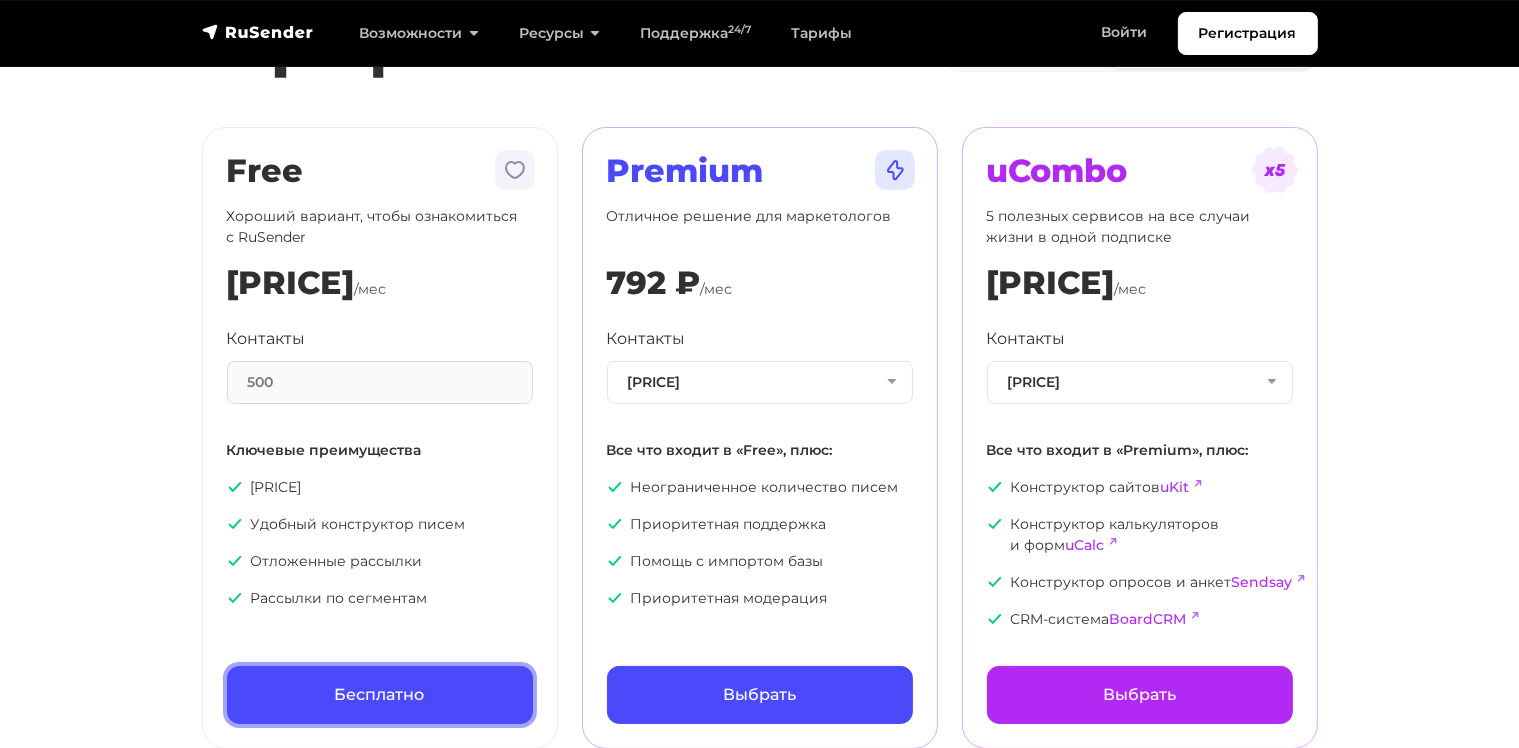 click on "Бесплатно" at bounding box center [380, 695] 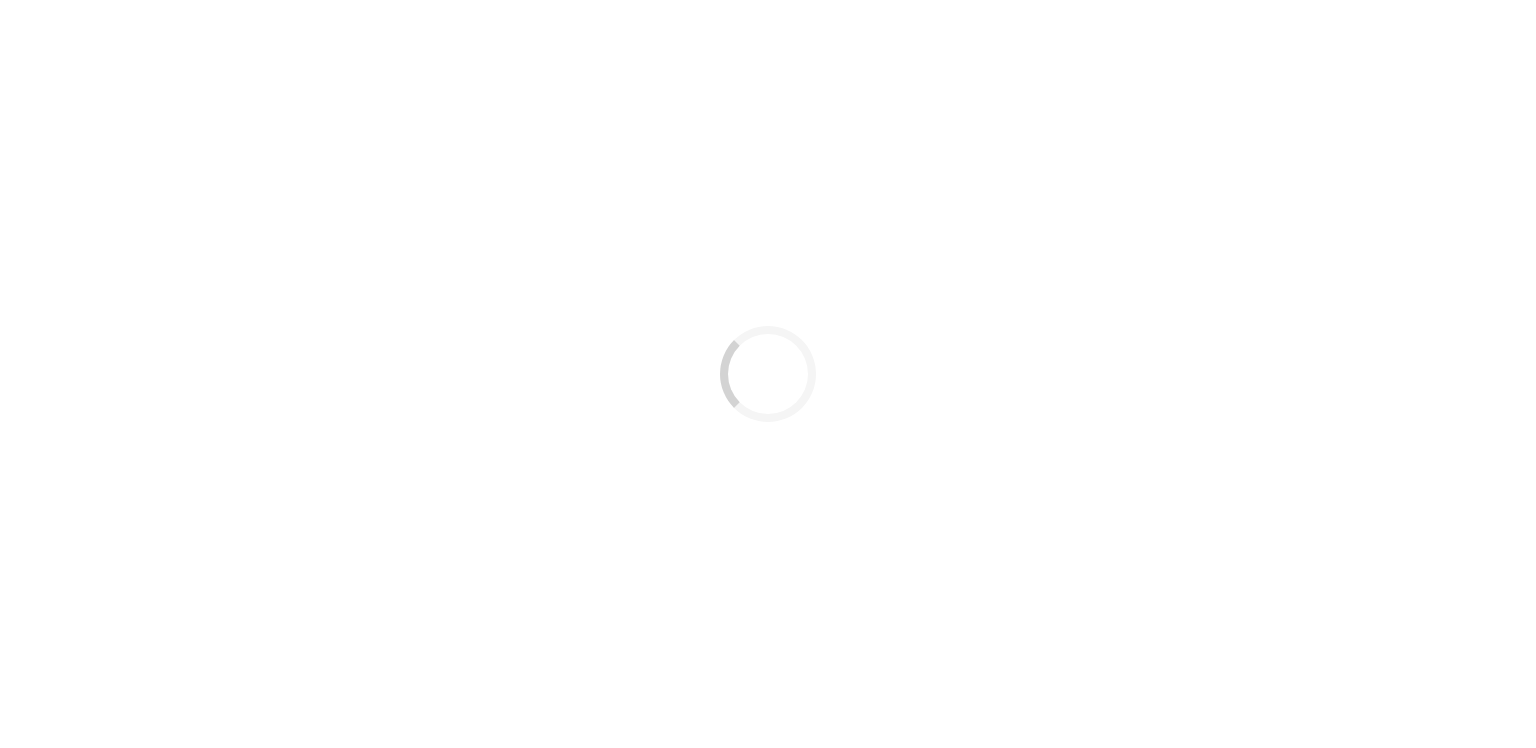 scroll, scrollTop: 0, scrollLeft: 0, axis: both 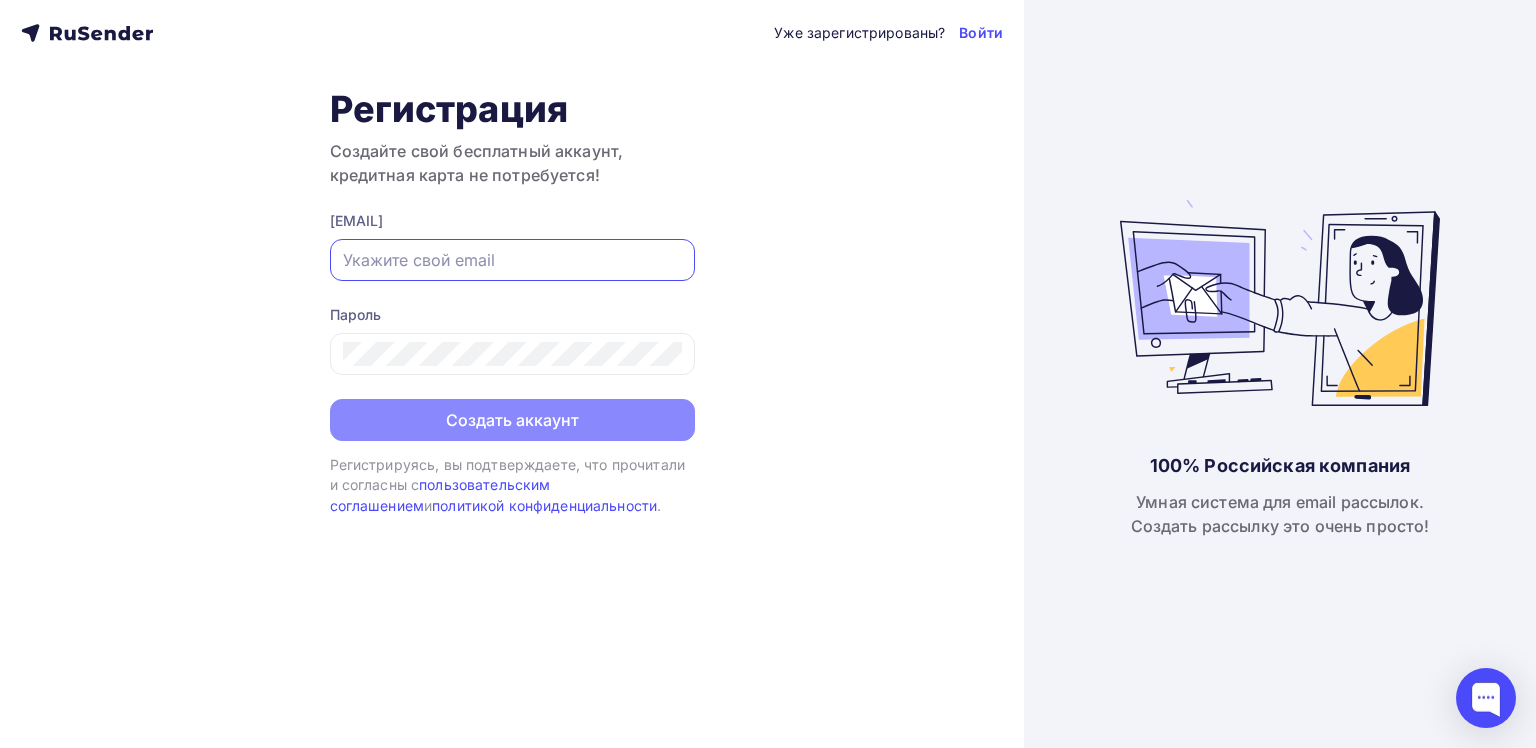 click at bounding box center (512, 260) 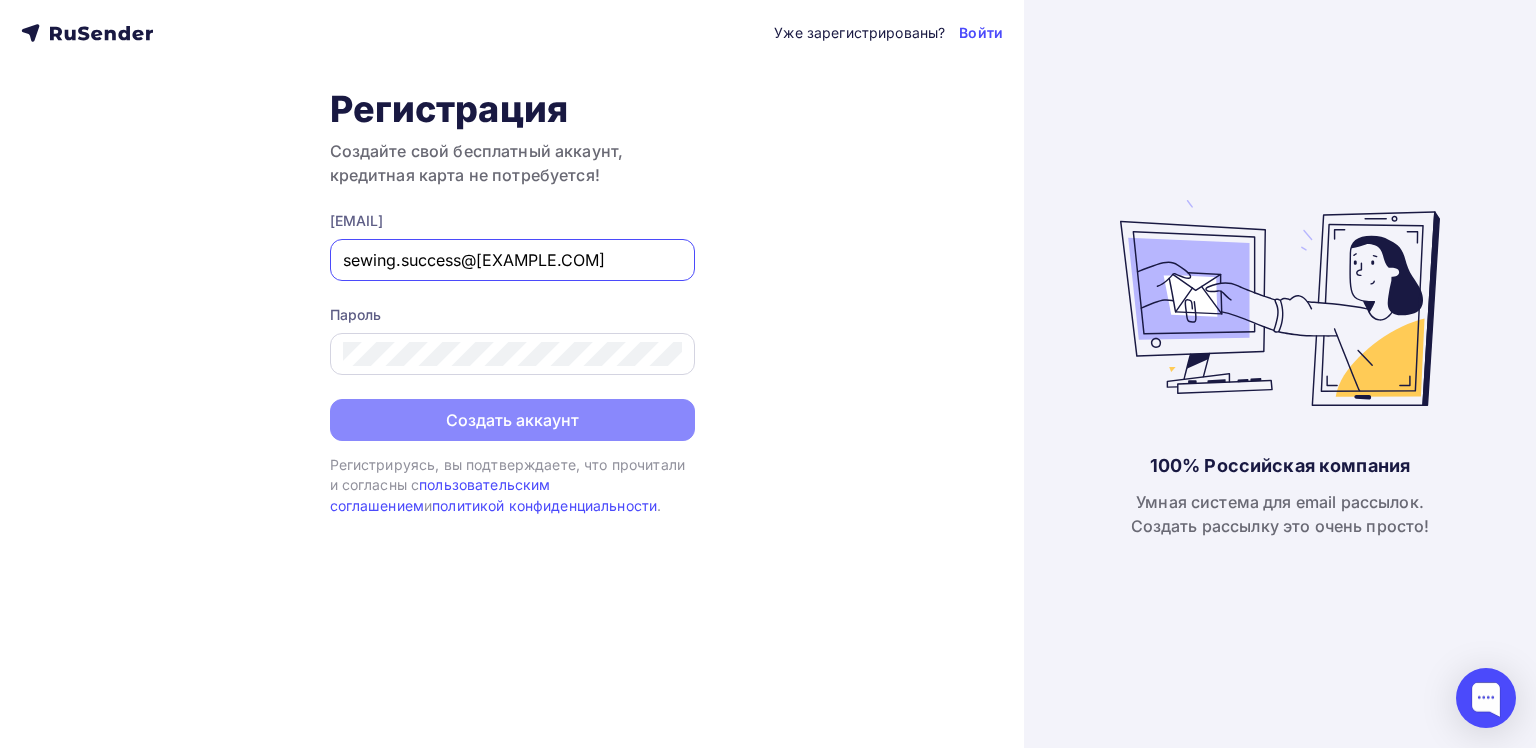 type on "sewing.success@mail.ru" 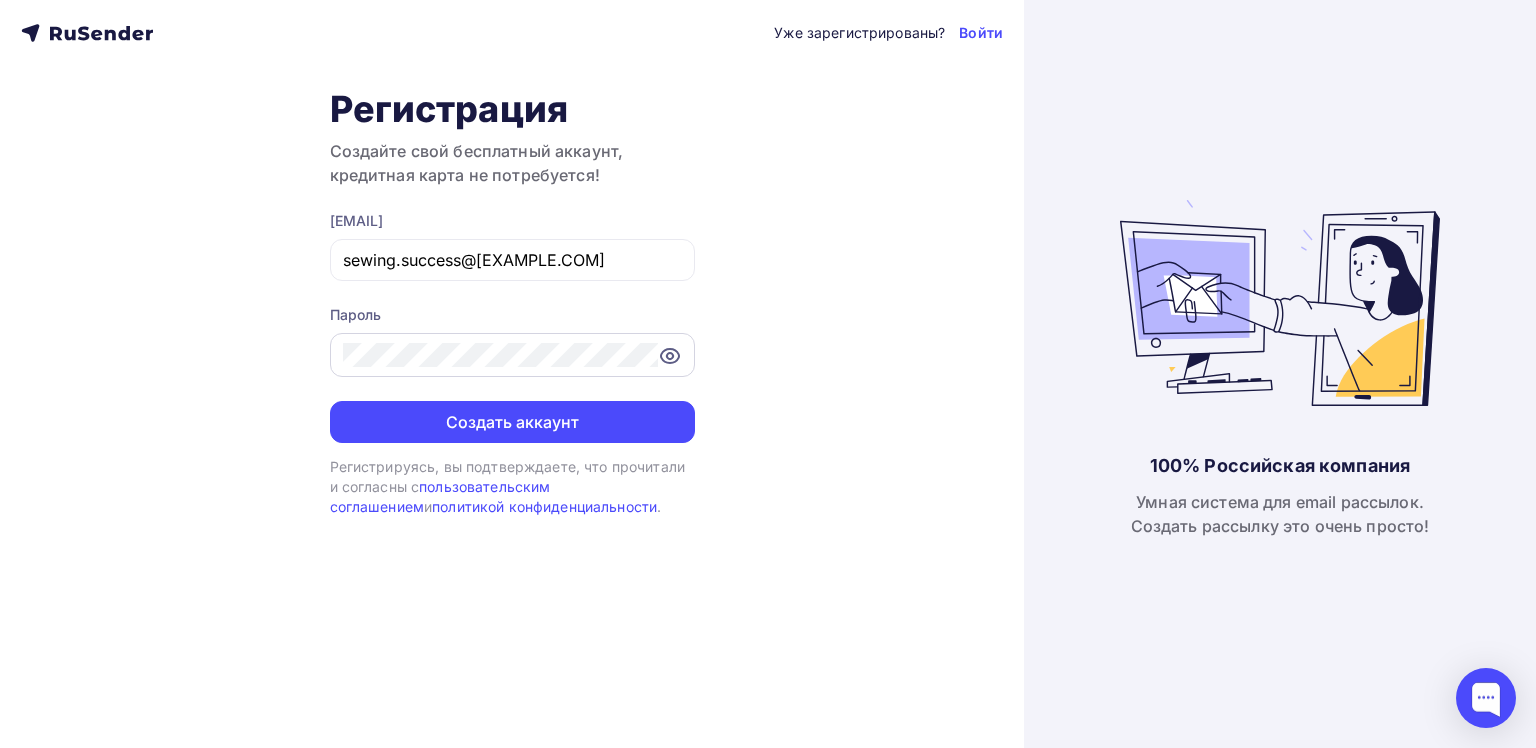 click at bounding box center (670, 356) 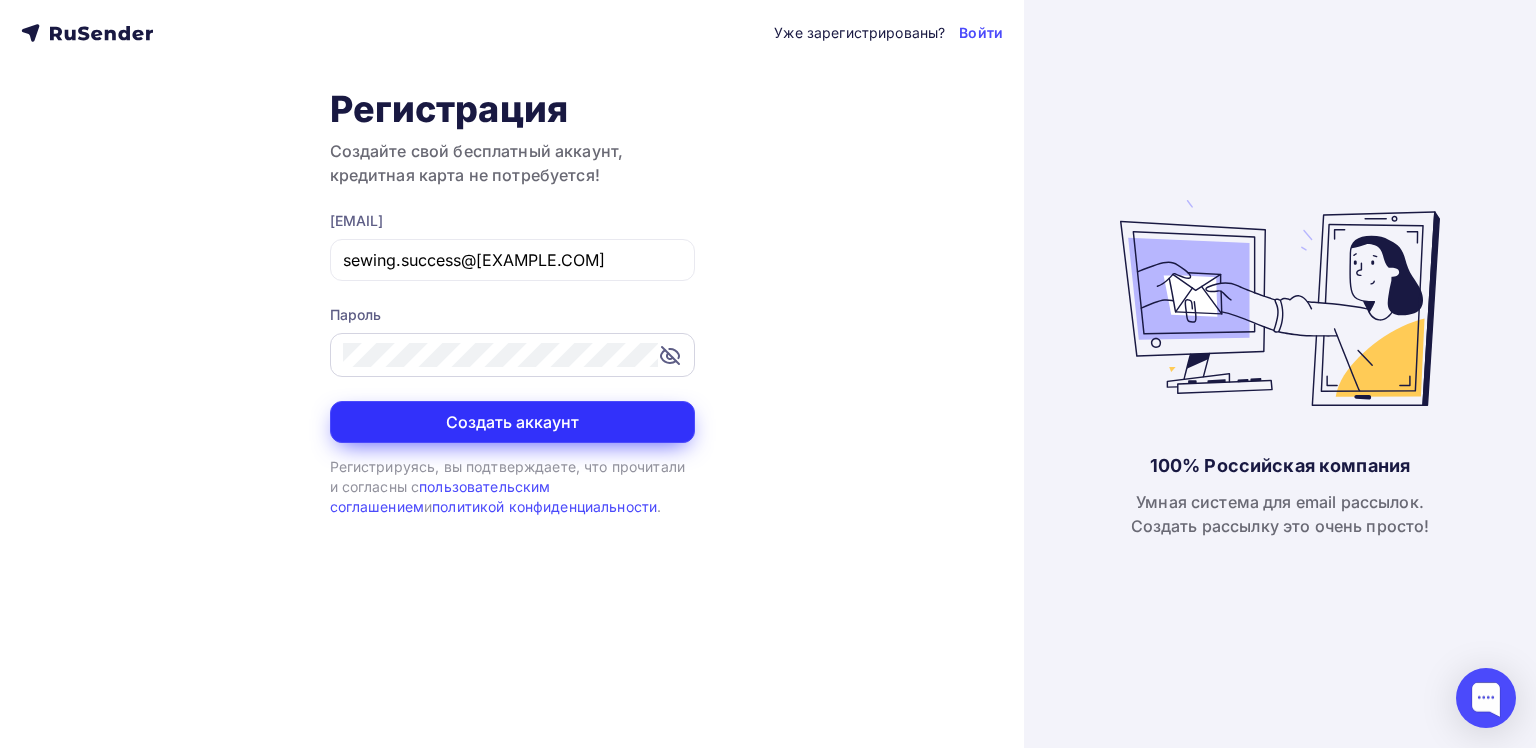 click on "Создать аккаунт" at bounding box center [512, 422] 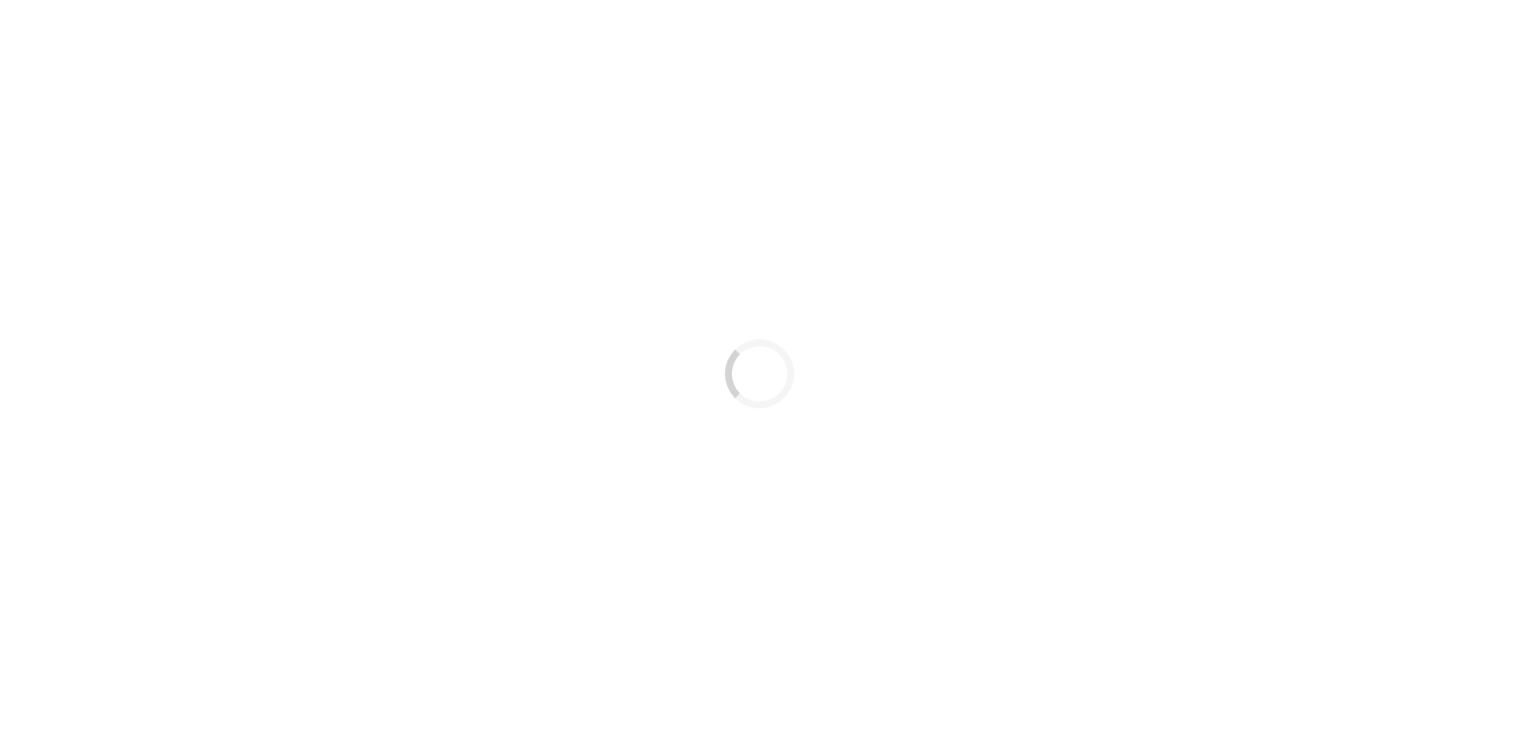 scroll, scrollTop: 0, scrollLeft: 0, axis: both 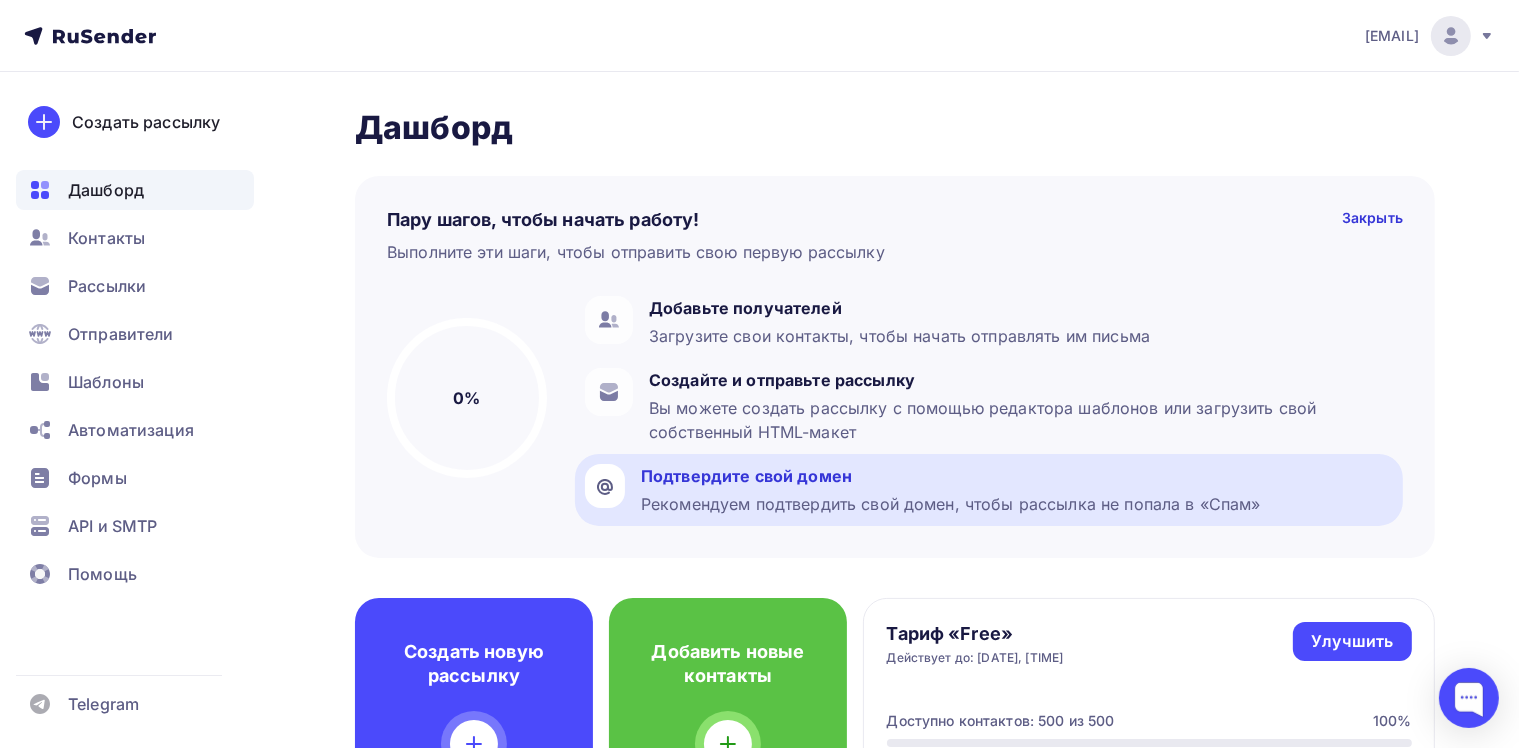 click on "Подтвердите свой домен" at bounding box center (899, 308) 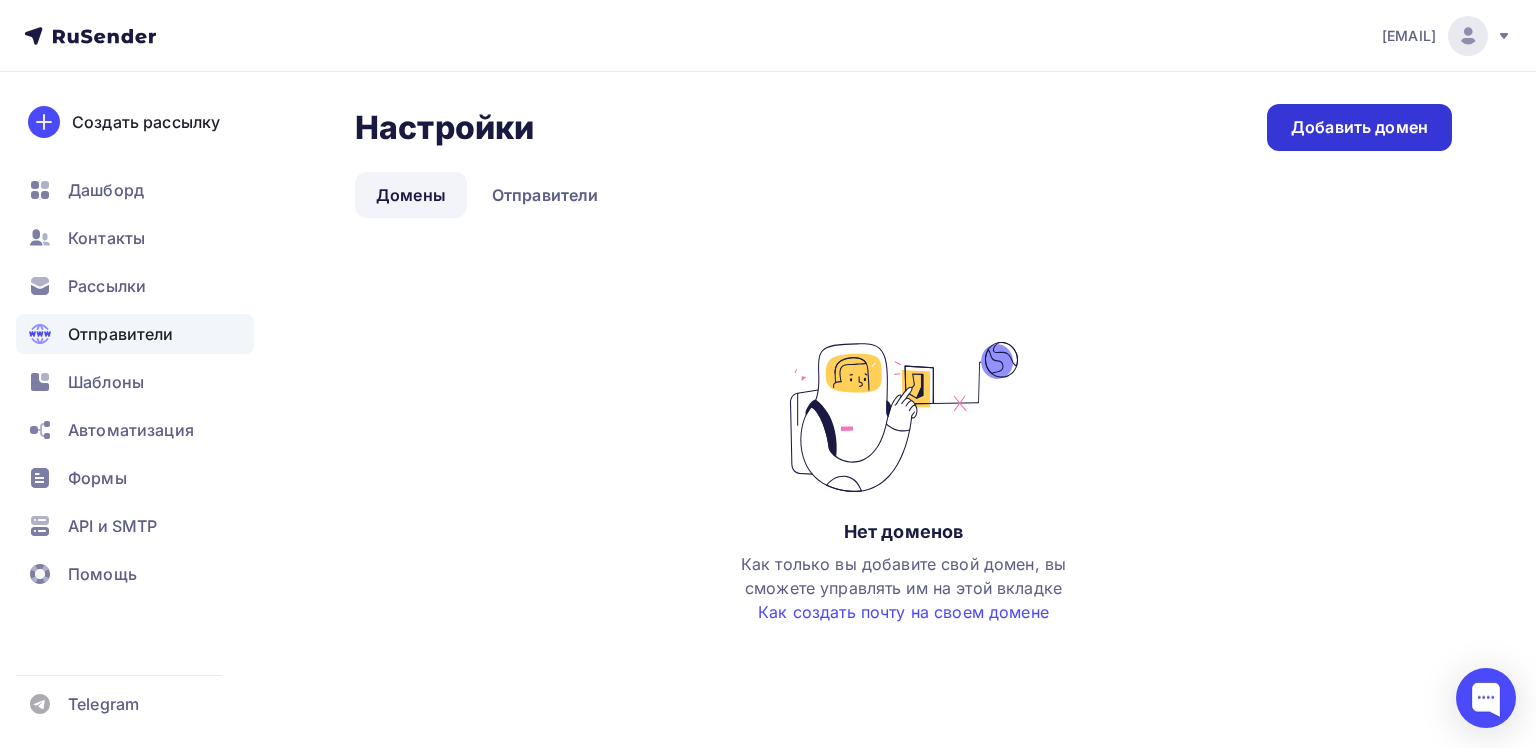 click on "Добавить домен" at bounding box center [1359, 127] 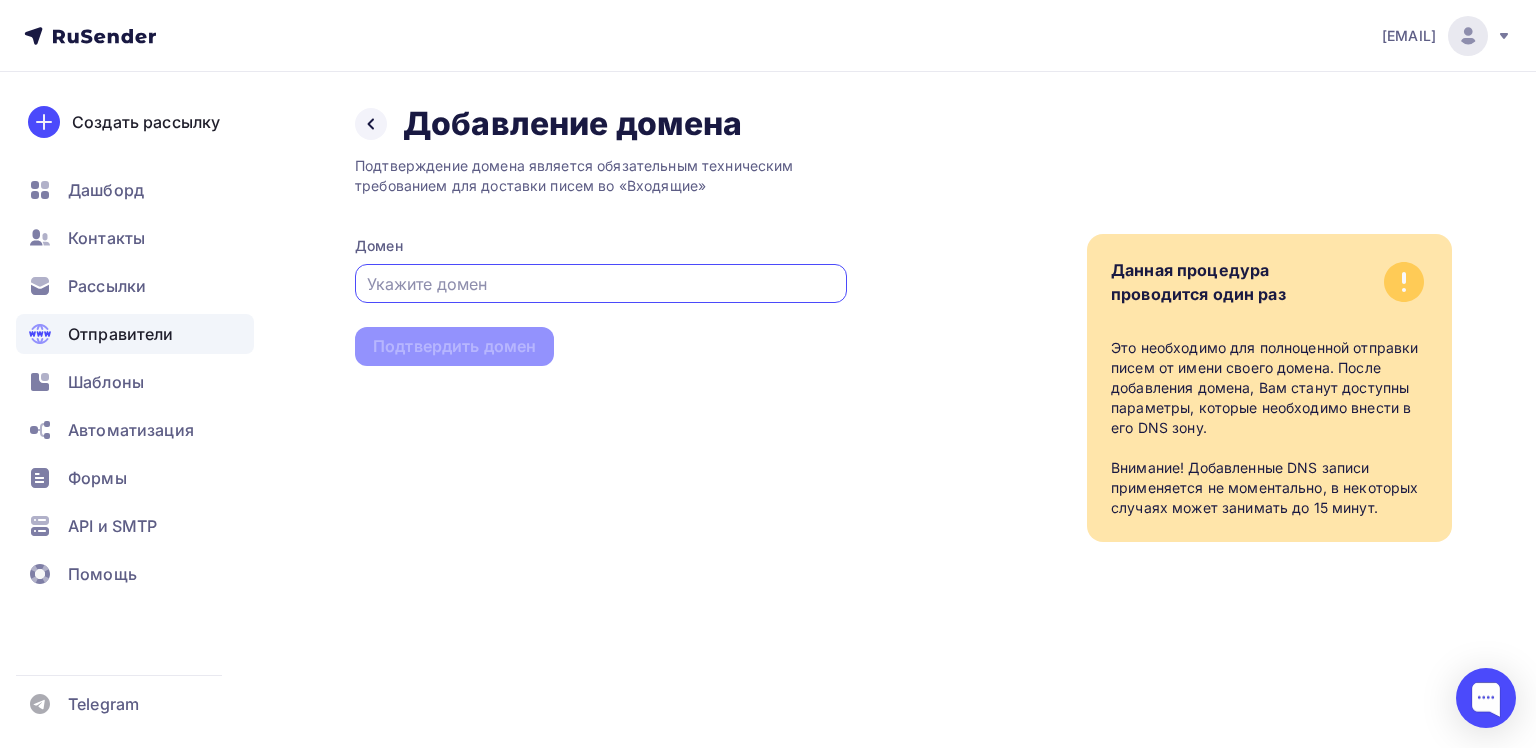 click at bounding box center (601, 284) 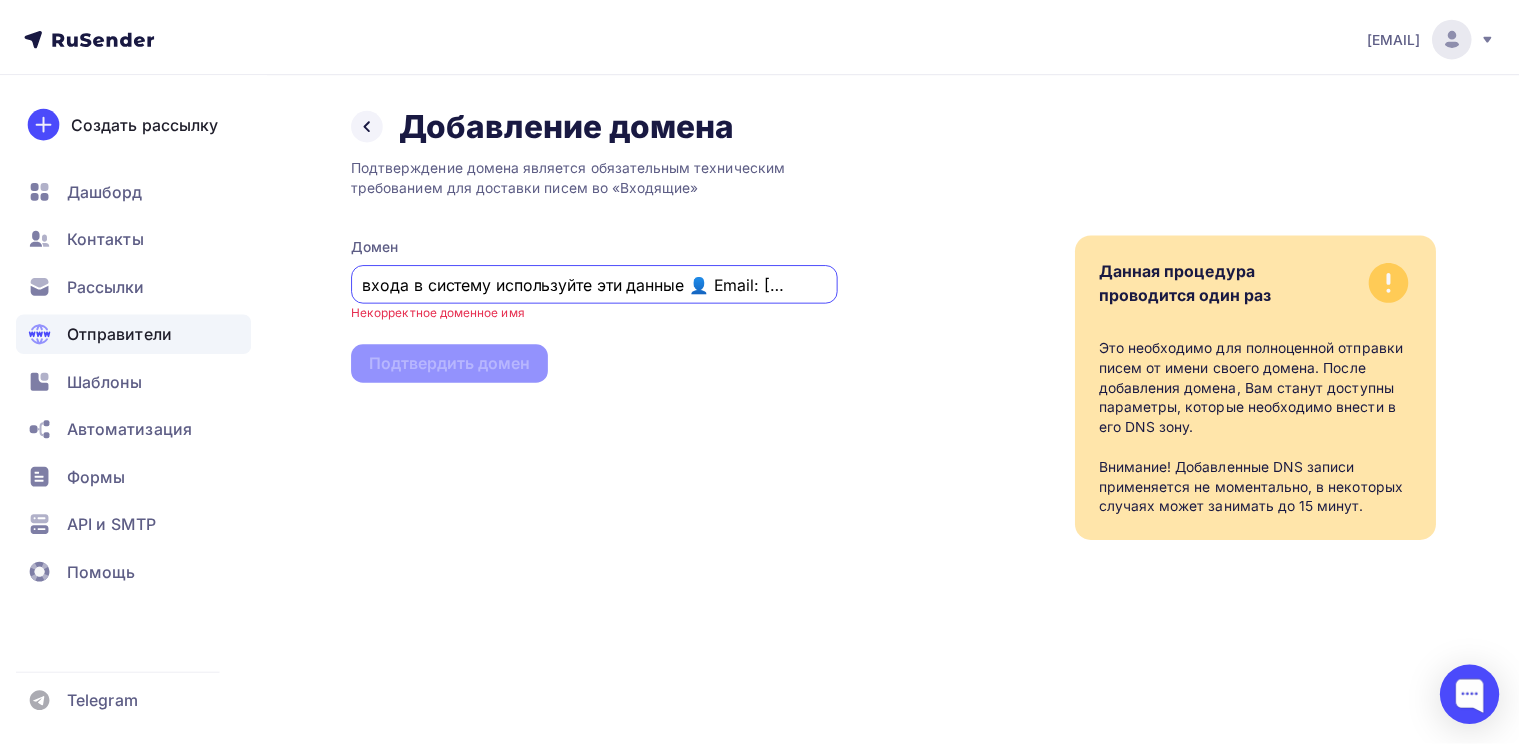 scroll, scrollTop: 0, scrollLeft: 0, axis: both 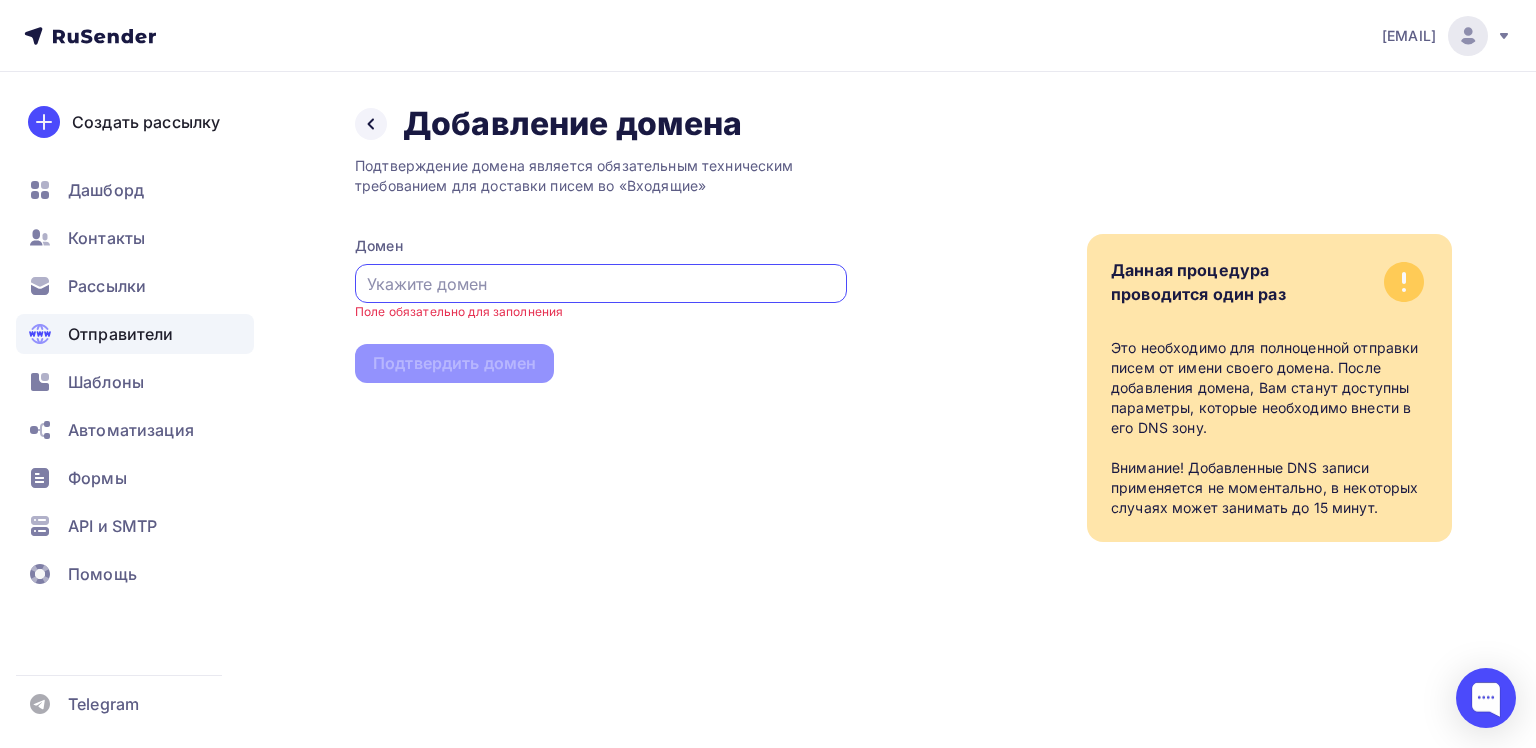 click at bounding box center (601, 284) 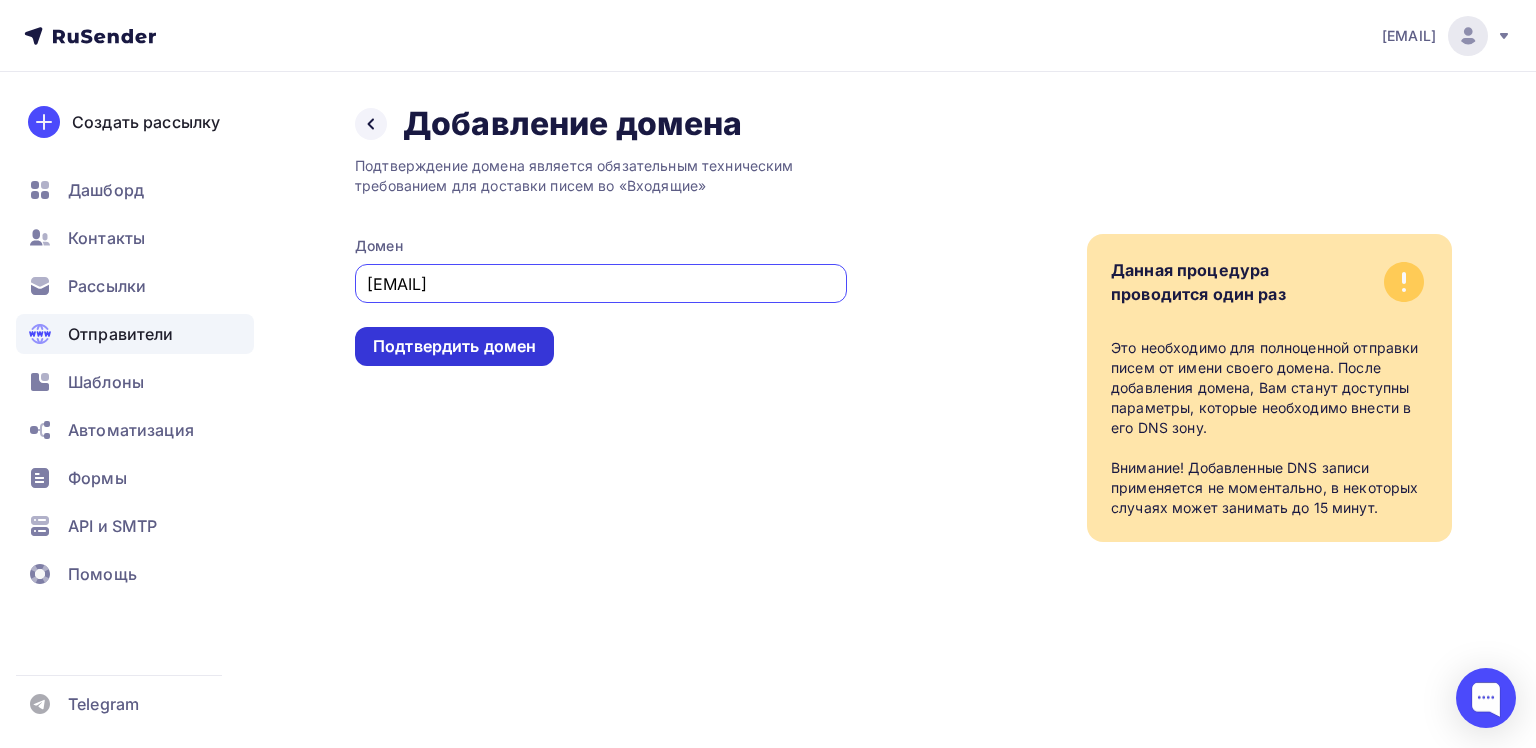type on "[EMAIL]" 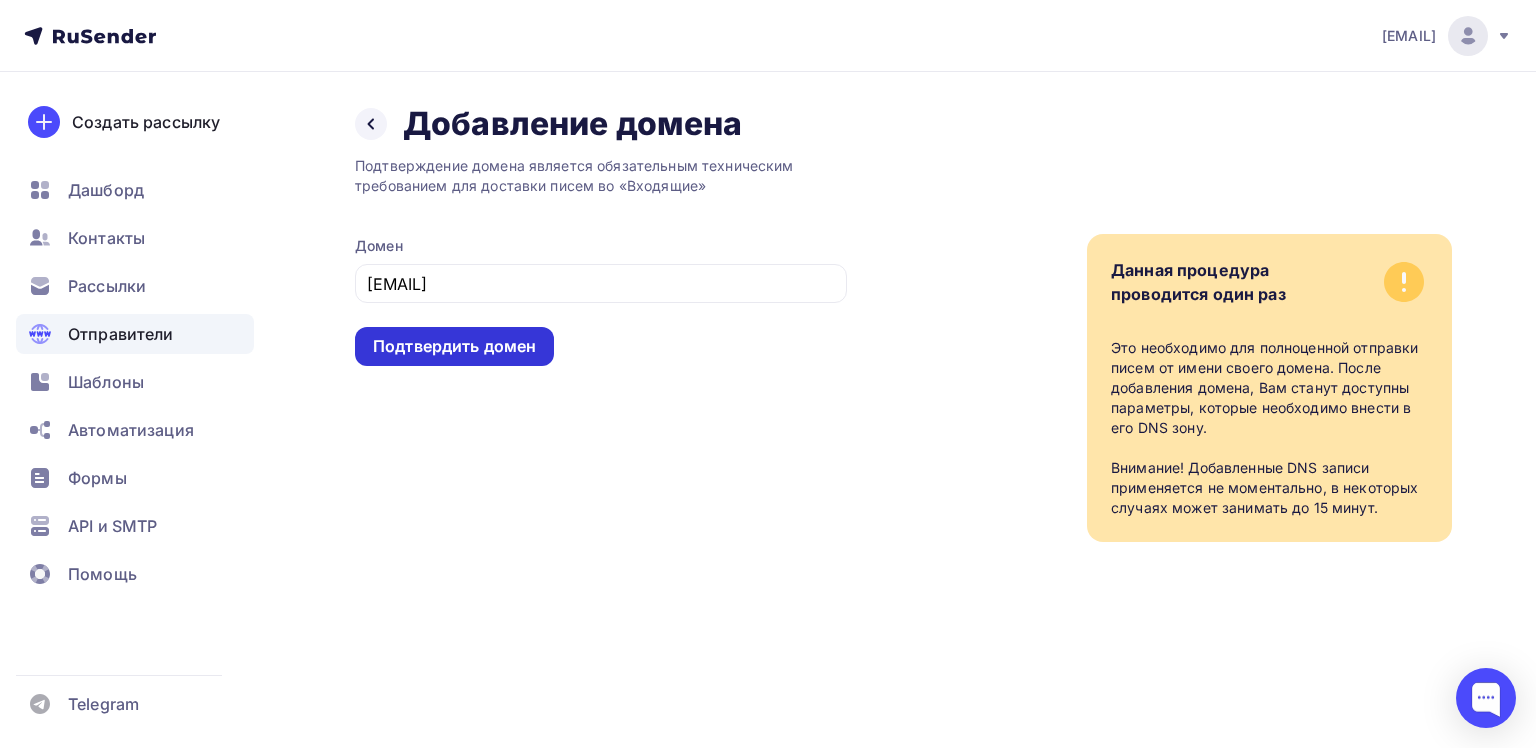 click on "Подтвердить домен" at bounding box center (454, 346) 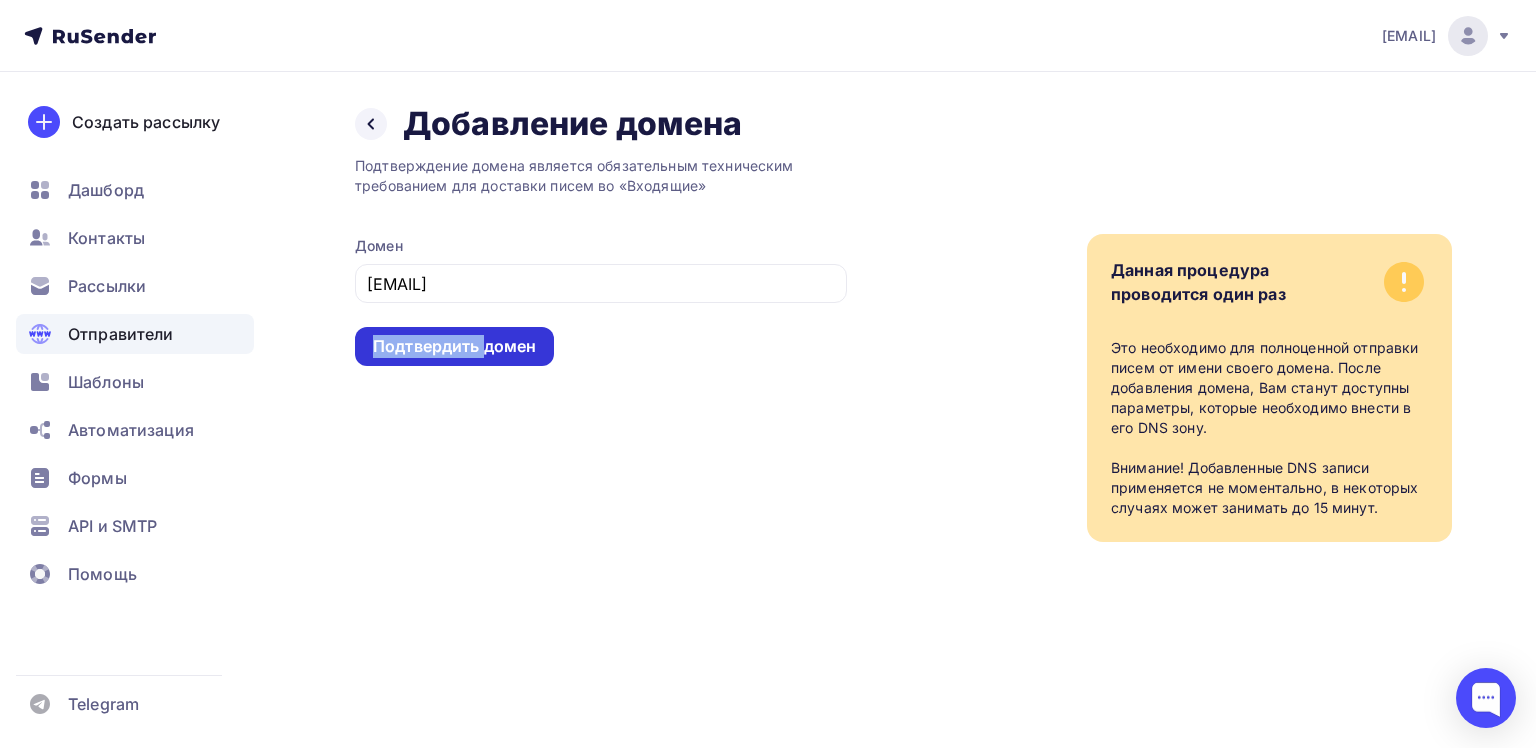 click on "Подтвердить домен" at bounding box center [454, 346] 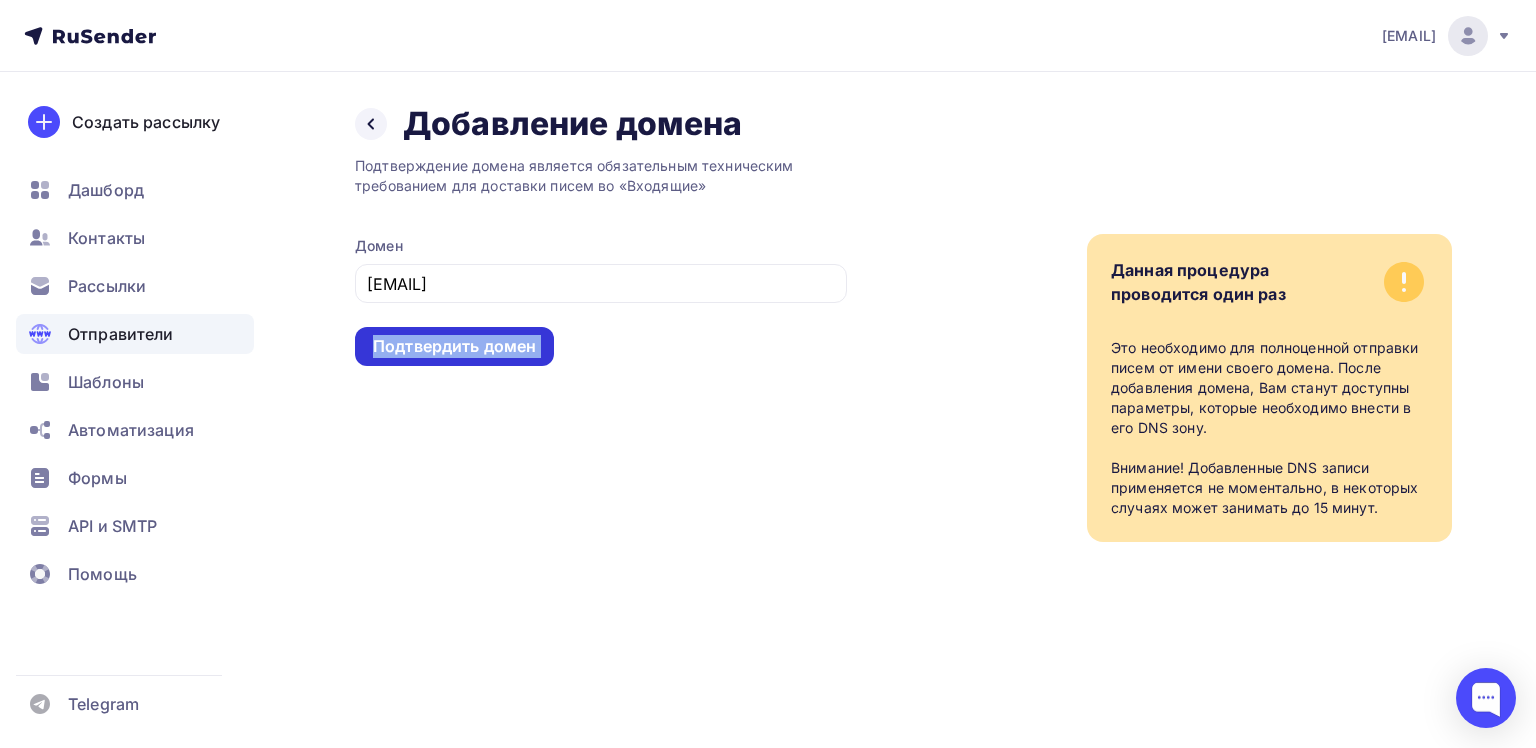 click on "Подтвердить домен" at bounding box center [454, 346] 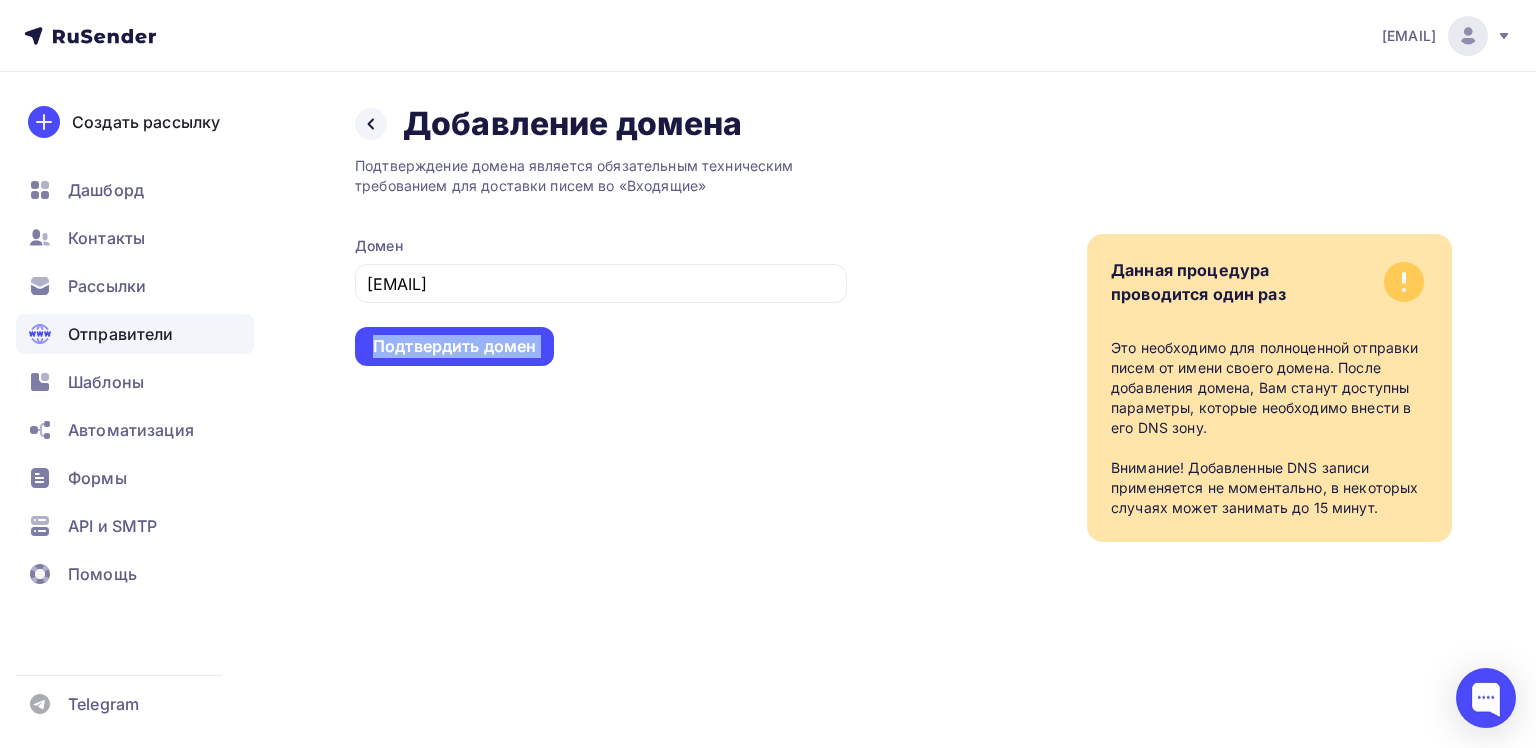 click on "Подтверждение домена является обязательным техническим требованием
для доставки писем во «Входящие»
Домен    [EMAIL]             Подтвердить домен" at bounding box center [601, 343] 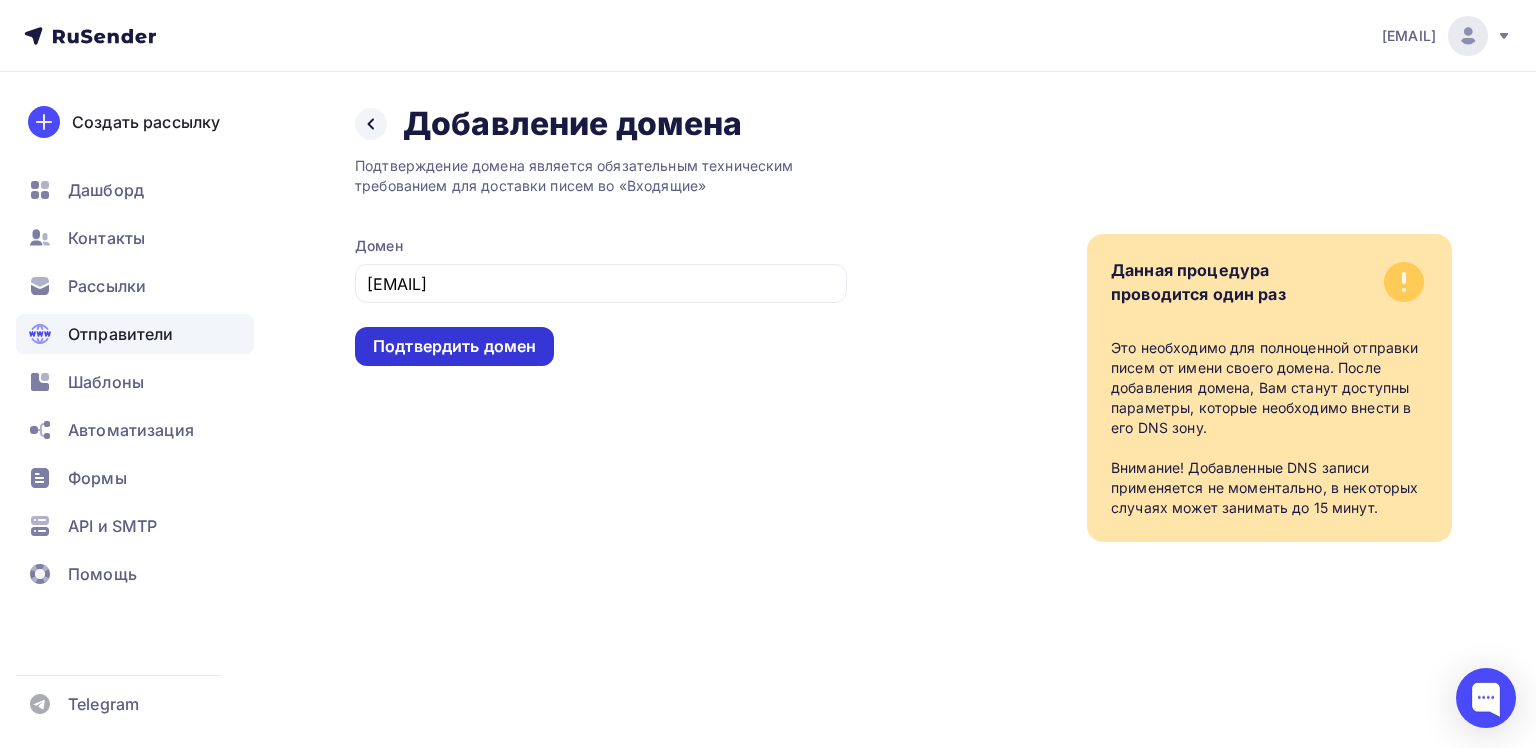 click on "Подтвердить домен" at bounding box center (454, 346) 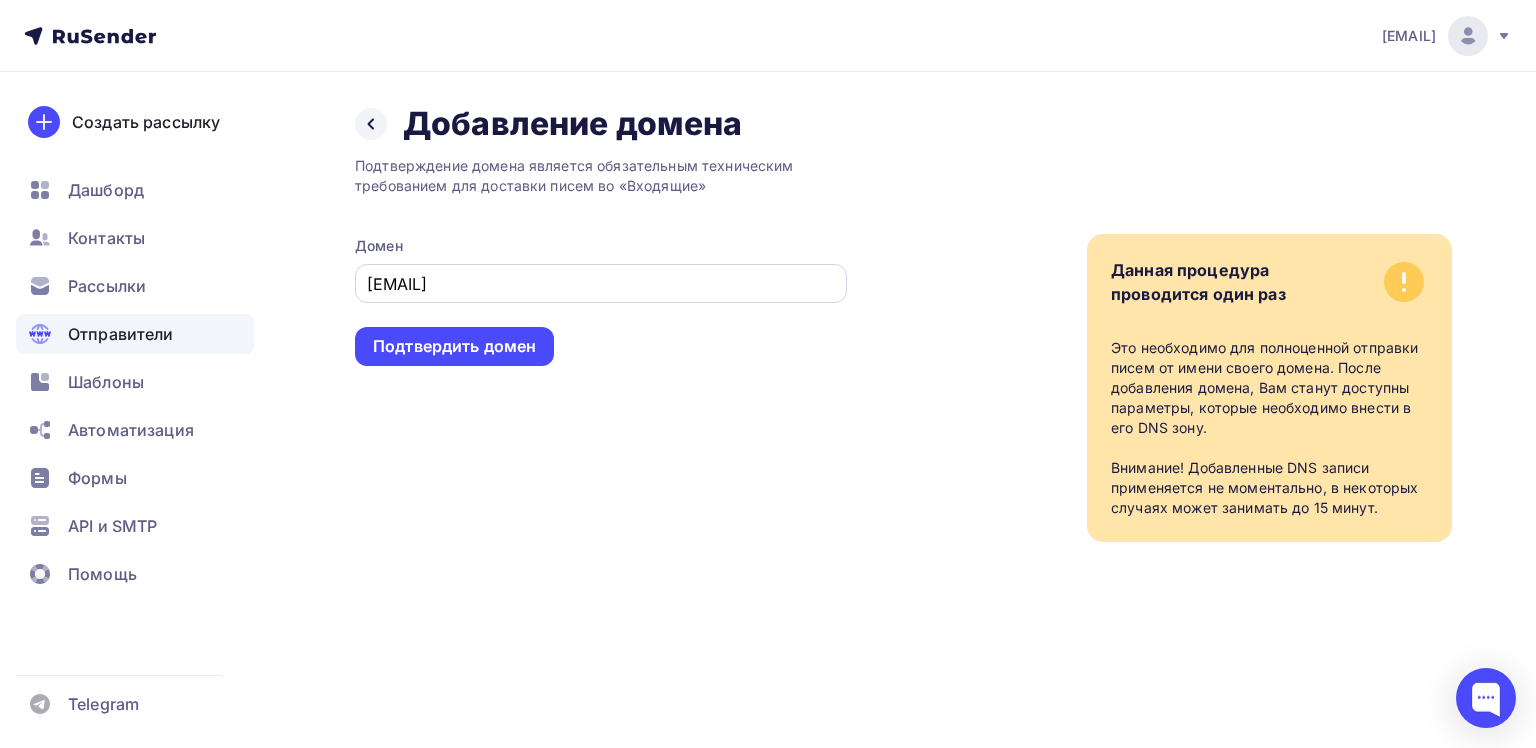 click on "[EMAIL]" at bounding box center (601, 284) 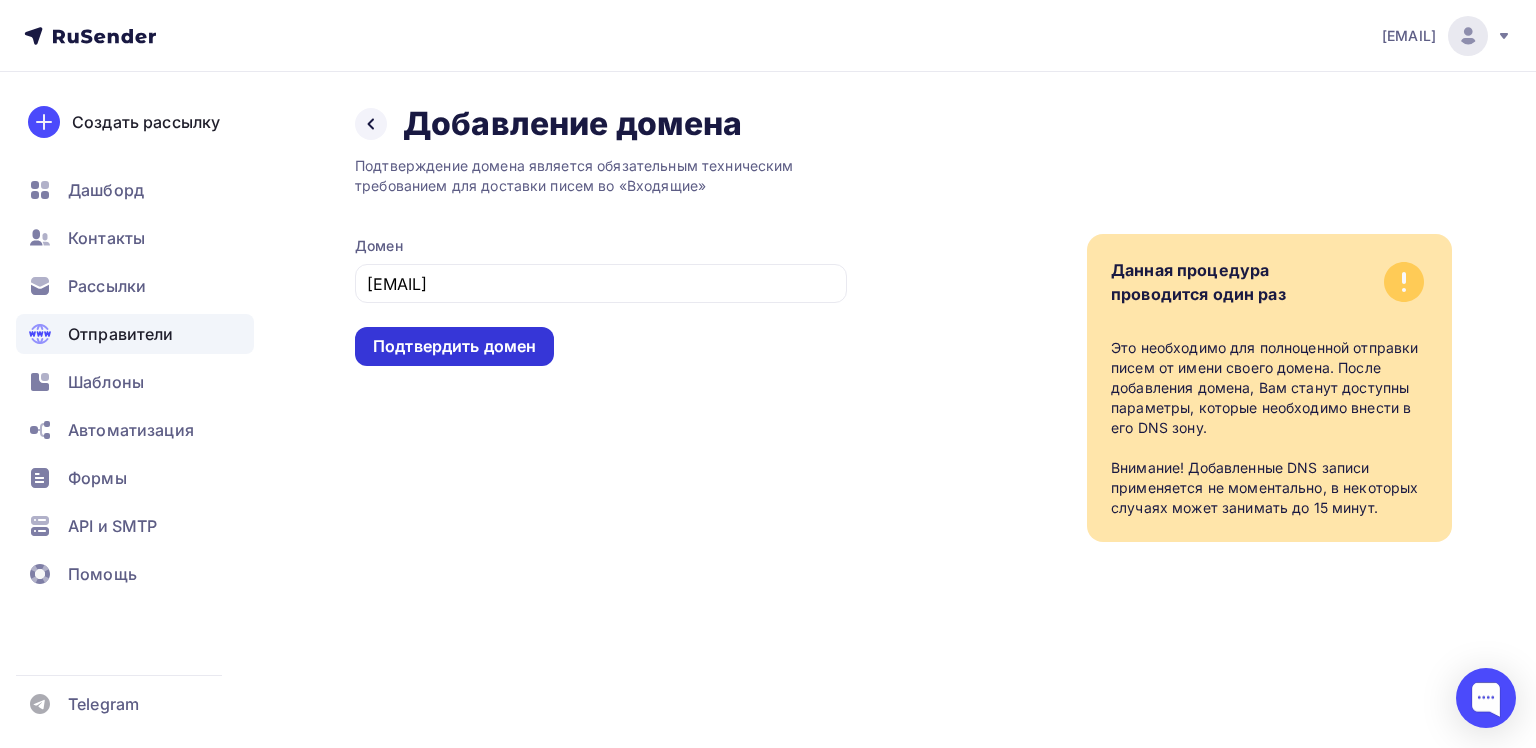 click on "Подтвердить домен" at bounding box center (454, 346) 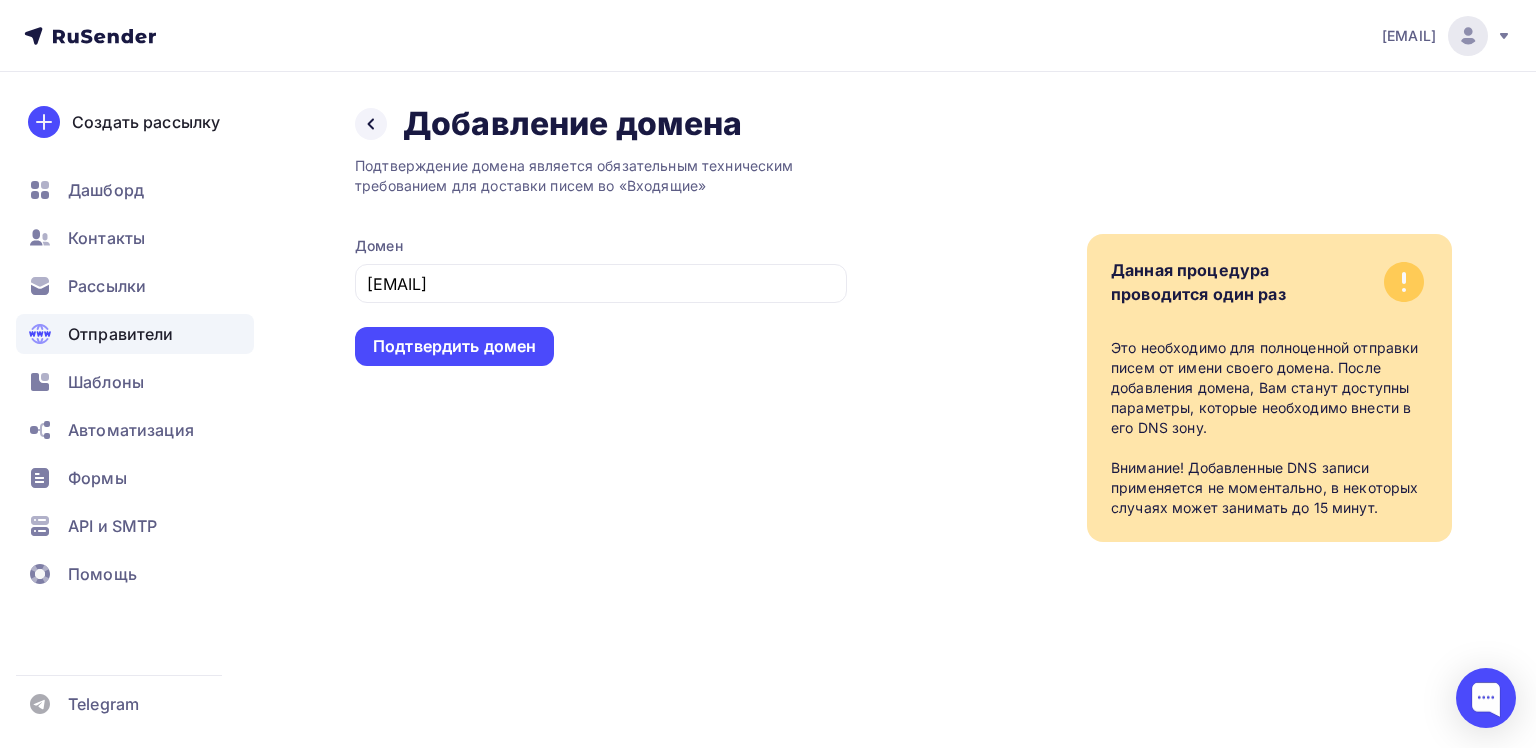 click at bounding box center (1404, 282) 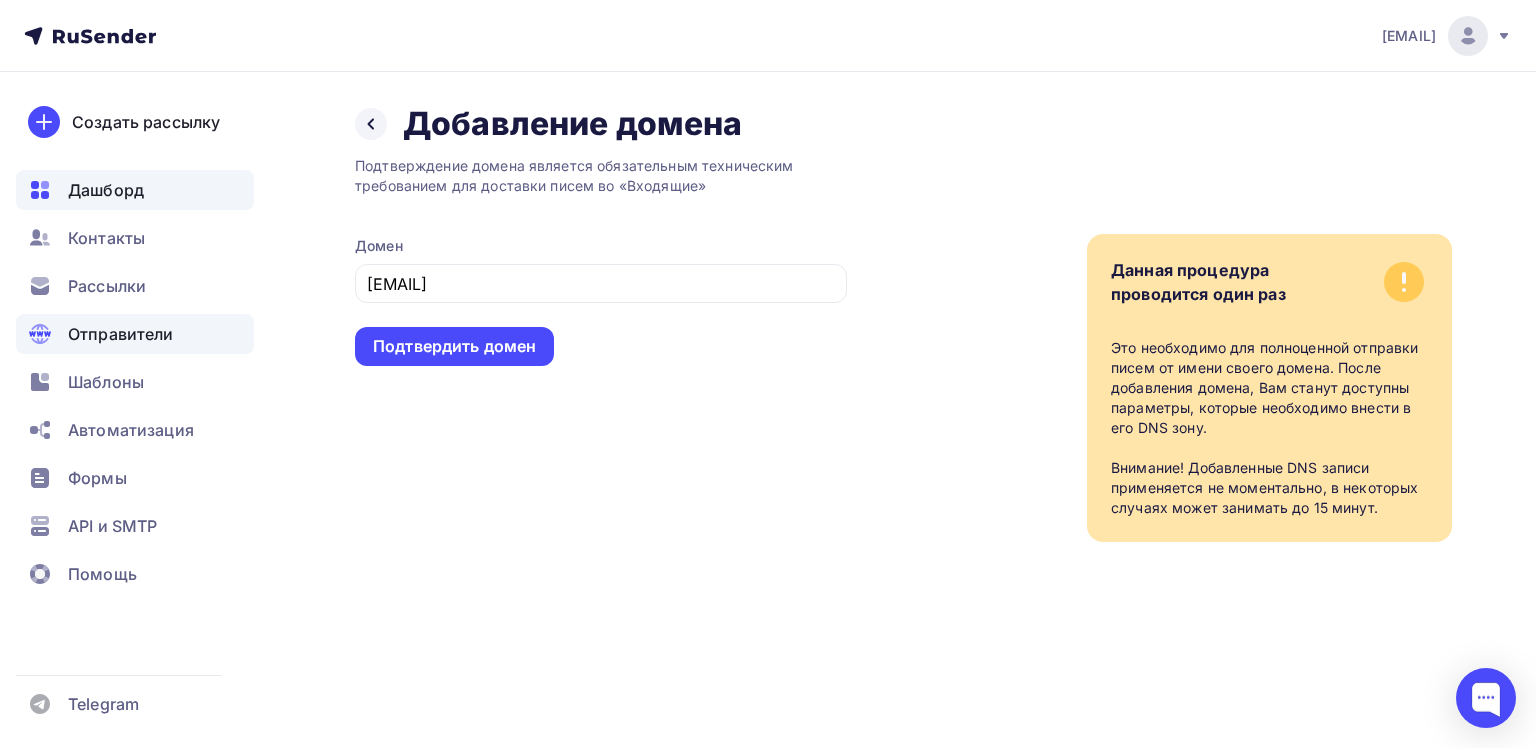 click on "Дашборд" at bounding box center (106, 190) 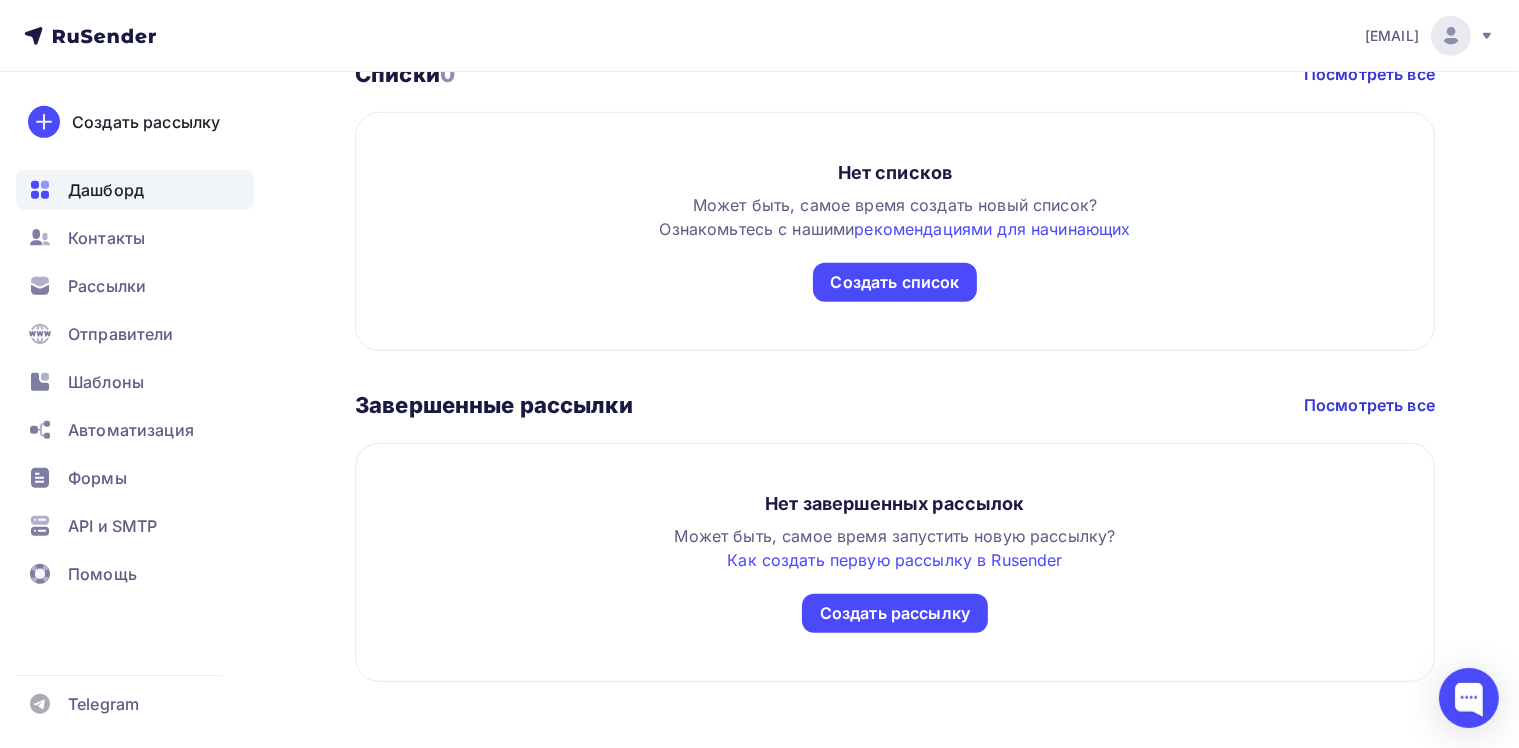 scroll, scrollTop: 1033, scrollLeft: 0, axis: vertical 